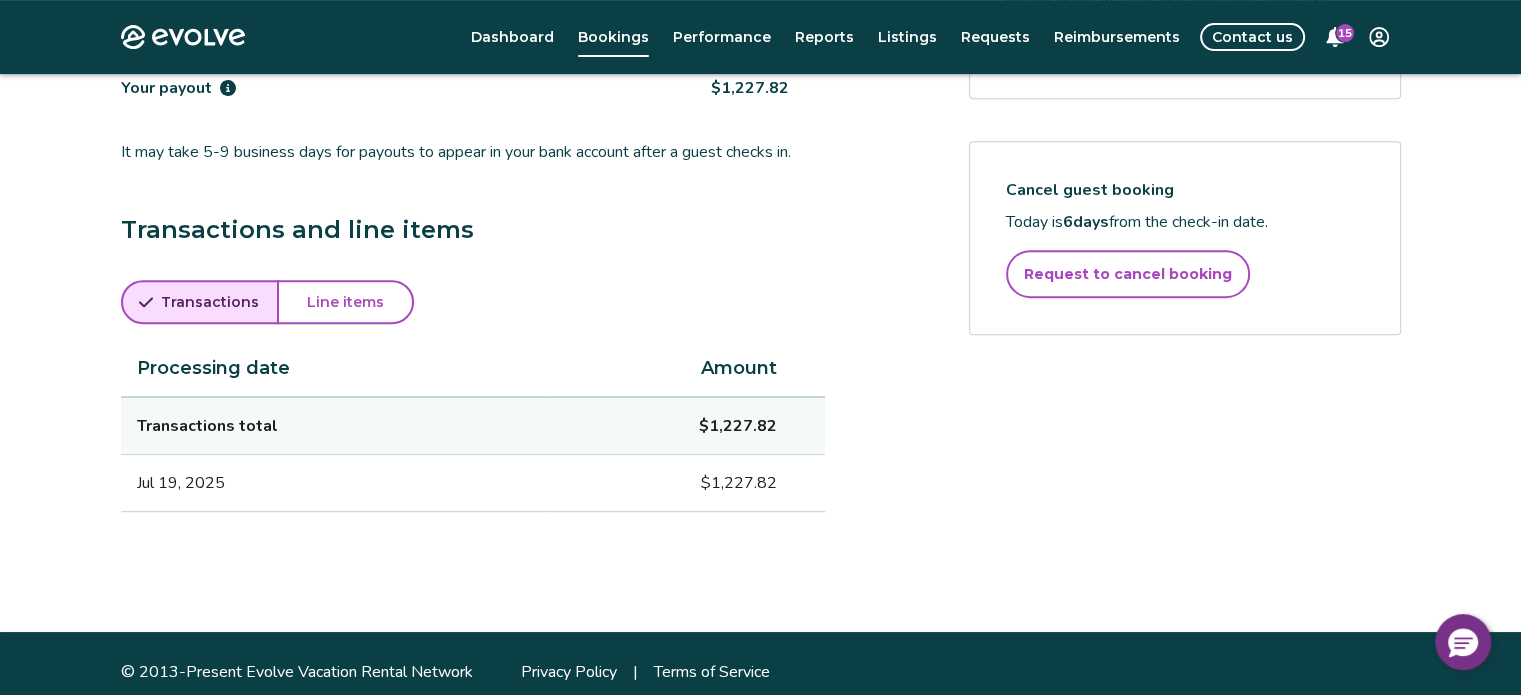 scroll, scrollTop: 869, scrollLeft: 0, axis: vertical 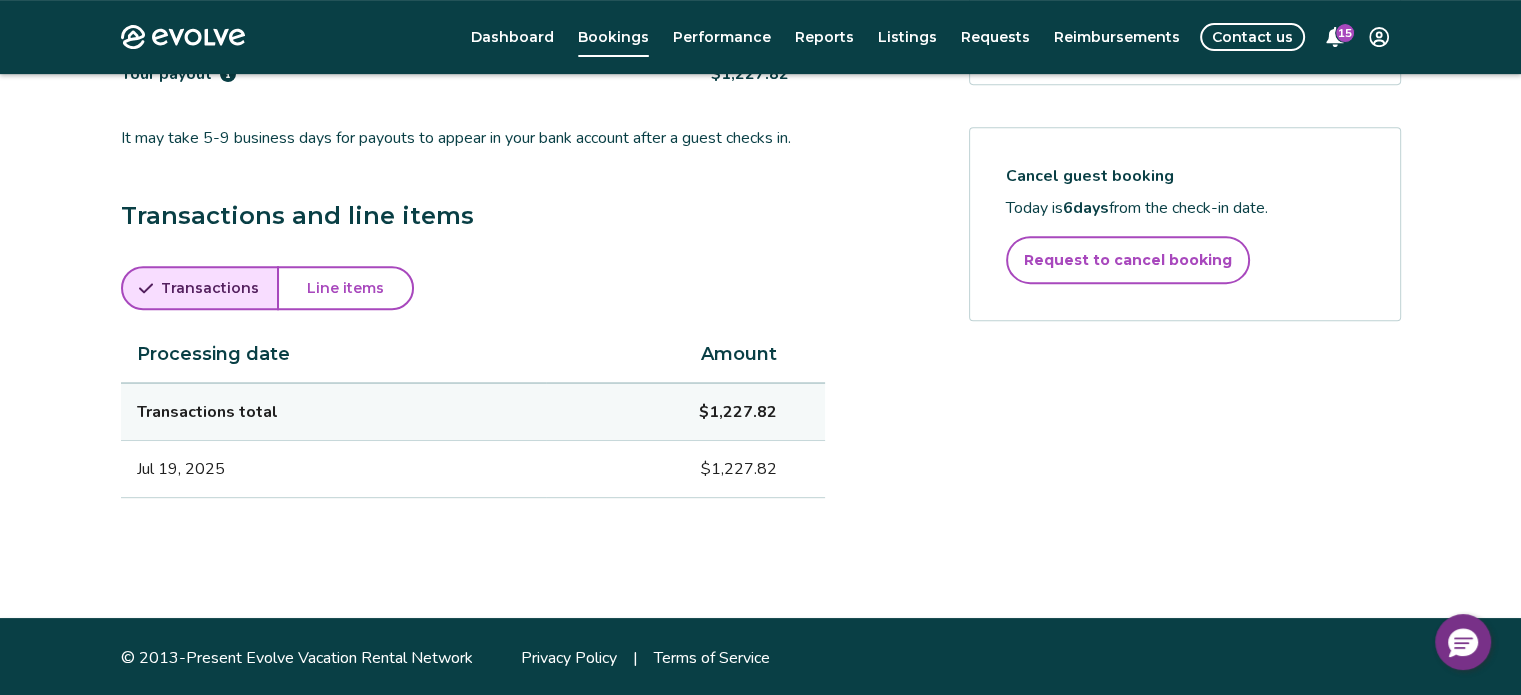click on "Line items" at bounding box center (345, 288) 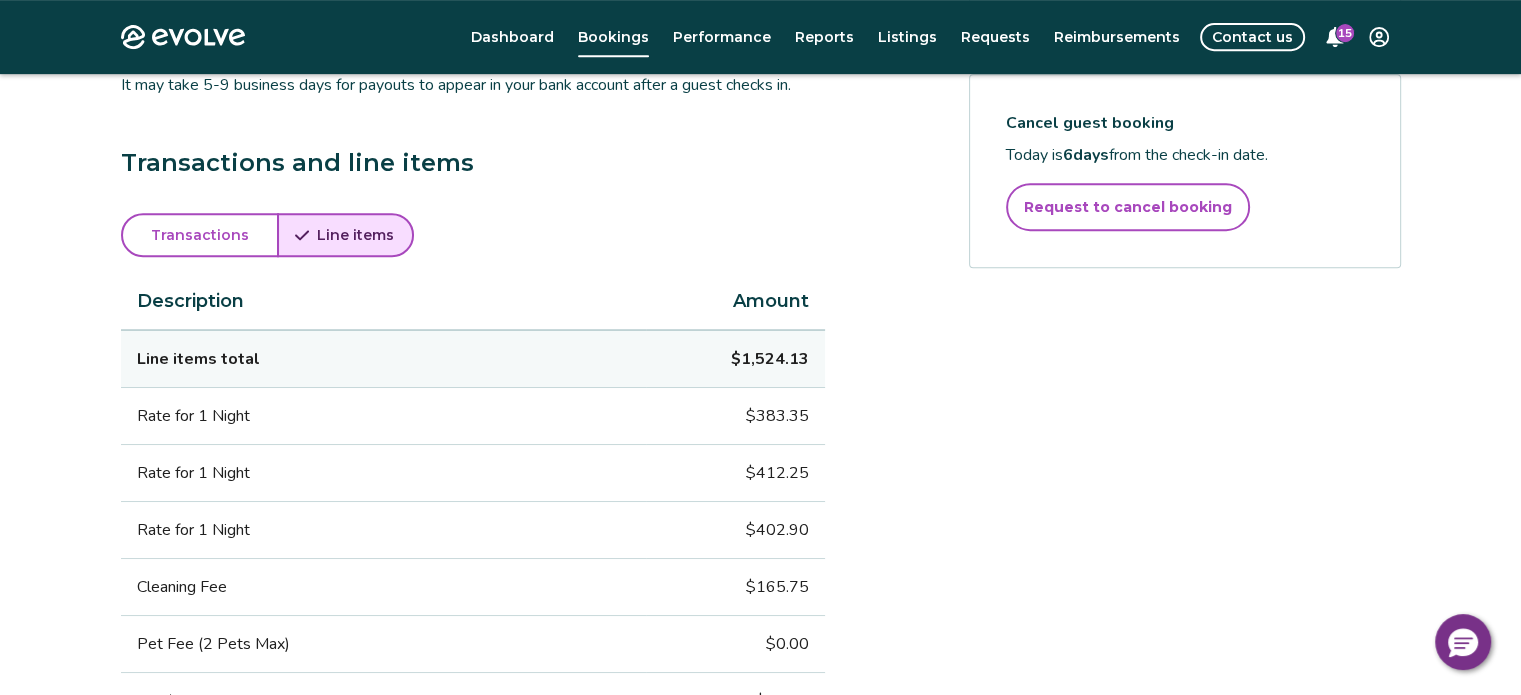 scroll, scrollTop: 969, scrollLeft: 0, axis: vertical 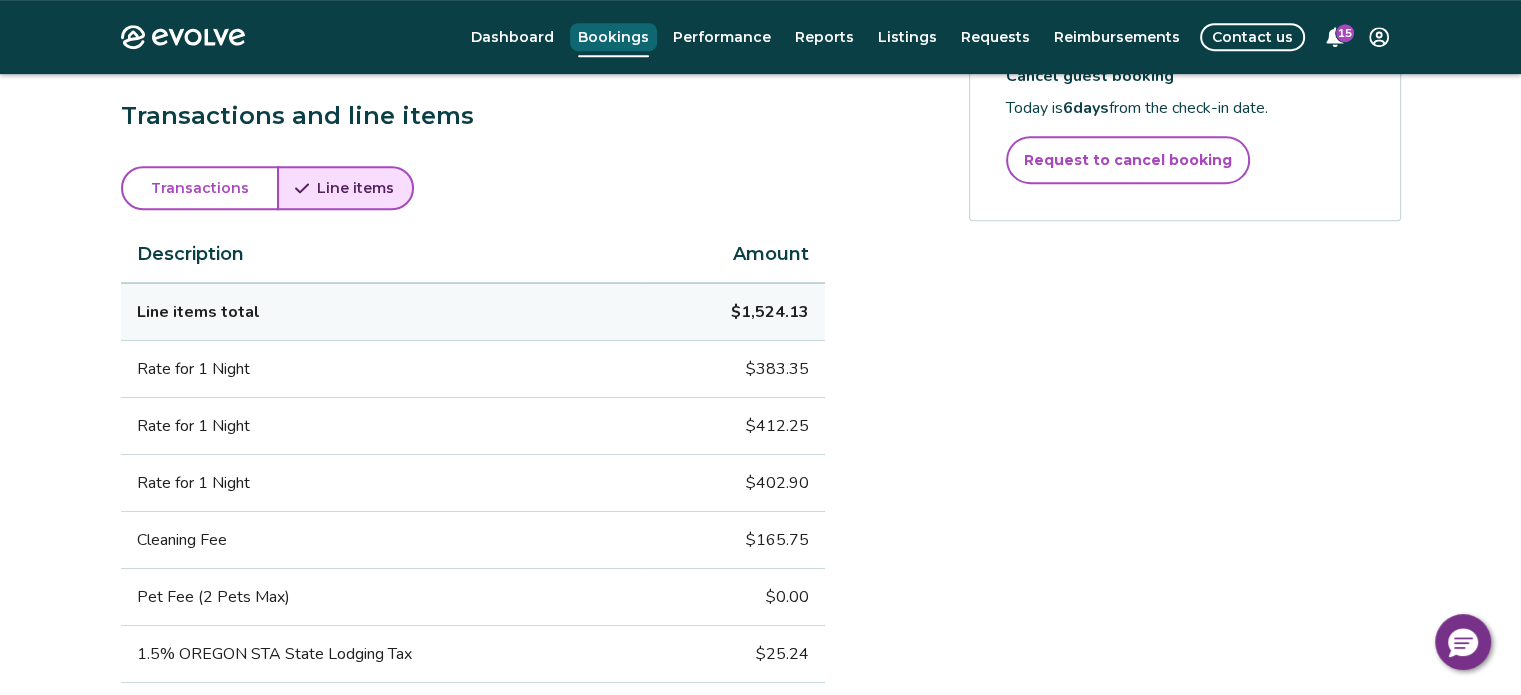 click on "Bookings" at bounding box center [613, 37] 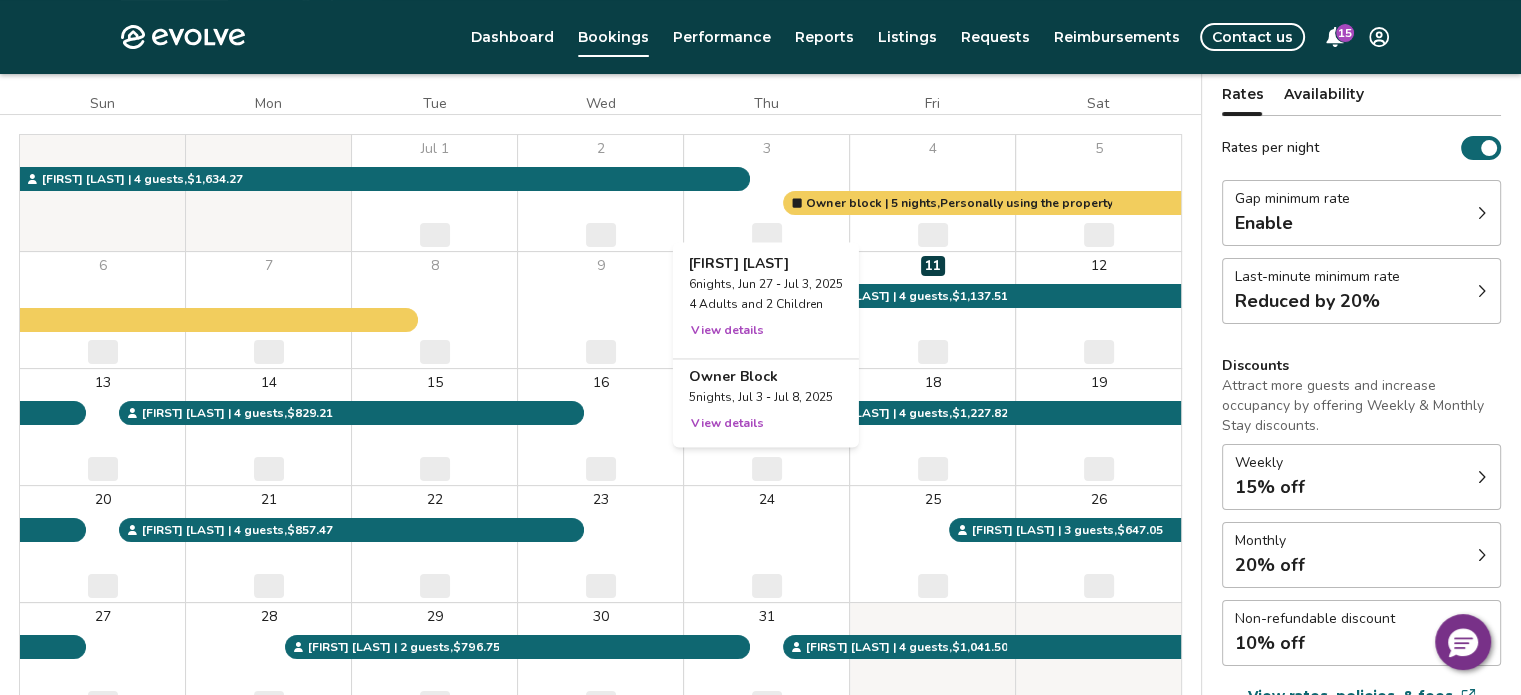 scroll, scrollTop: 200, scrollLeft: 0, axis: vertical 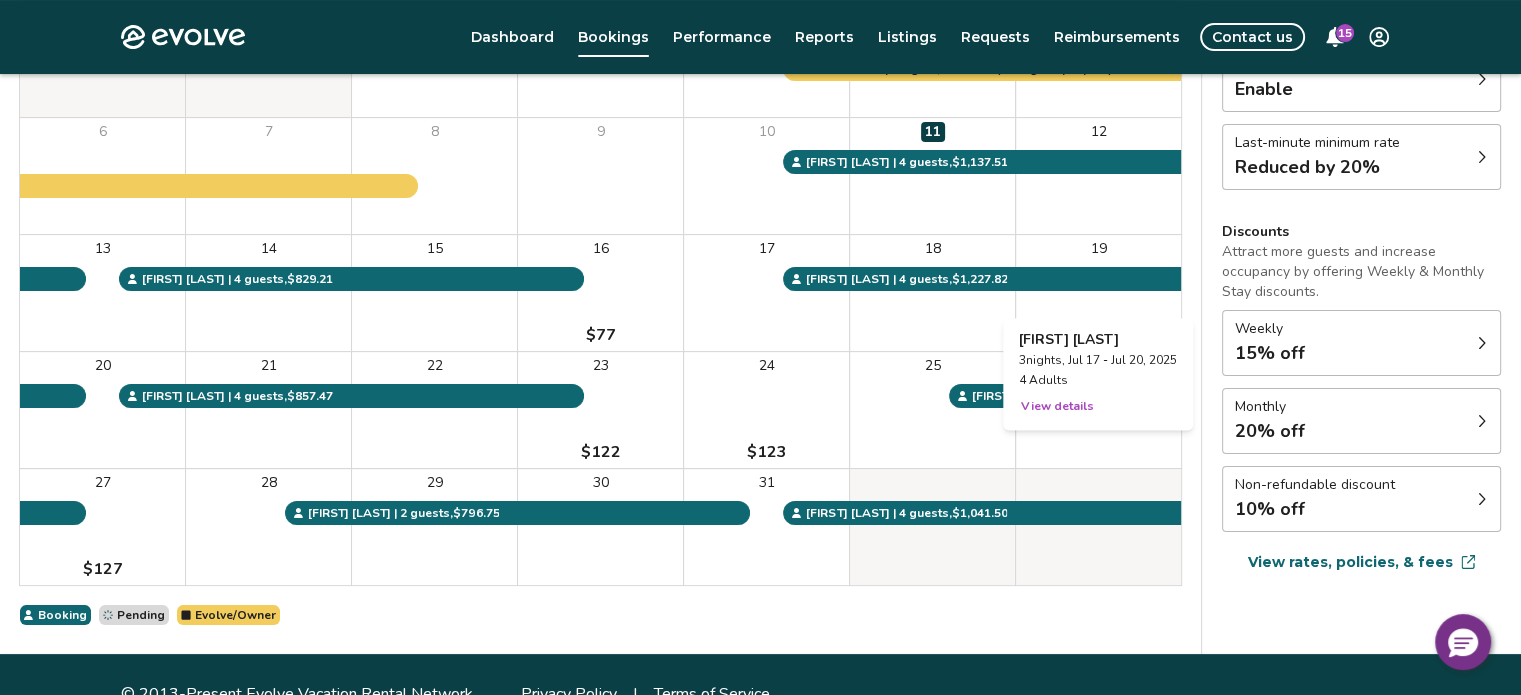 click on "19" at bounding box center (1098, 293) 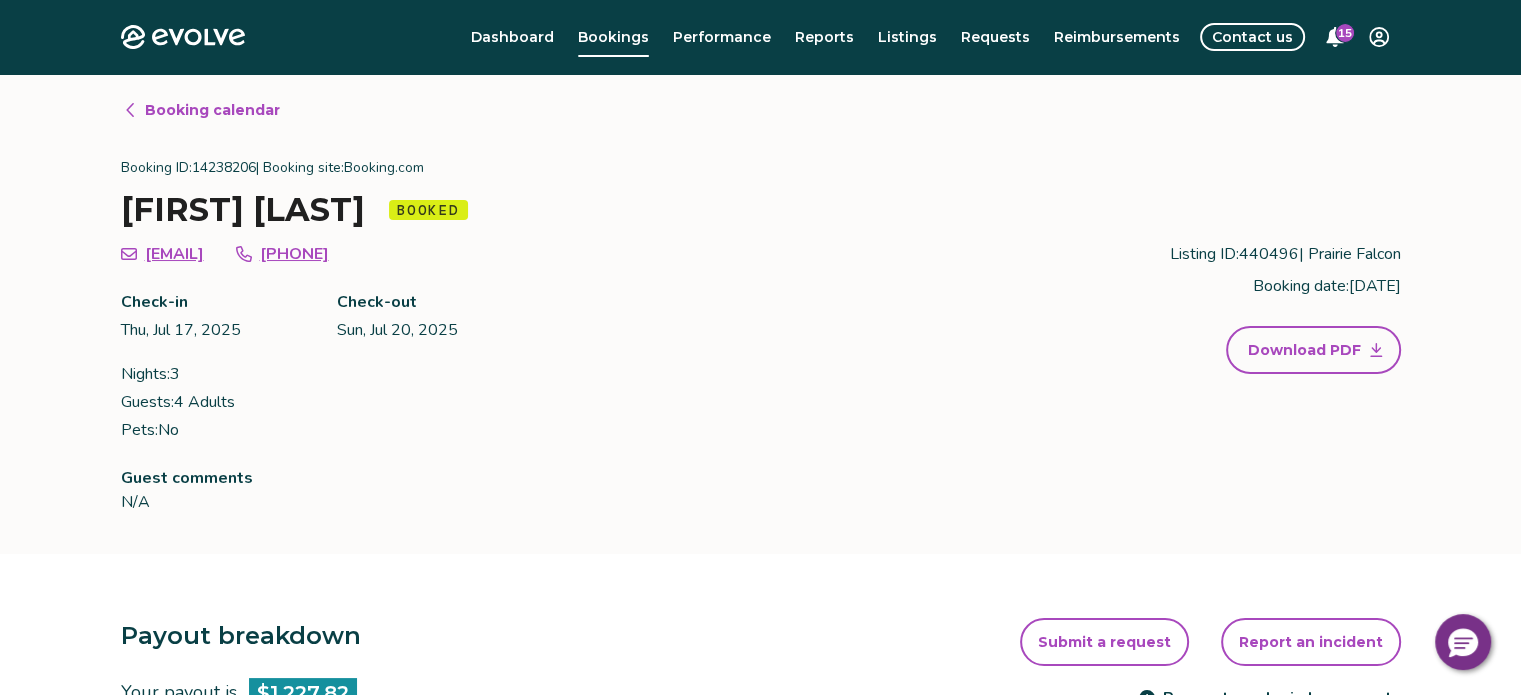 click on "Booking calendar" at bounding box center [212, 110] 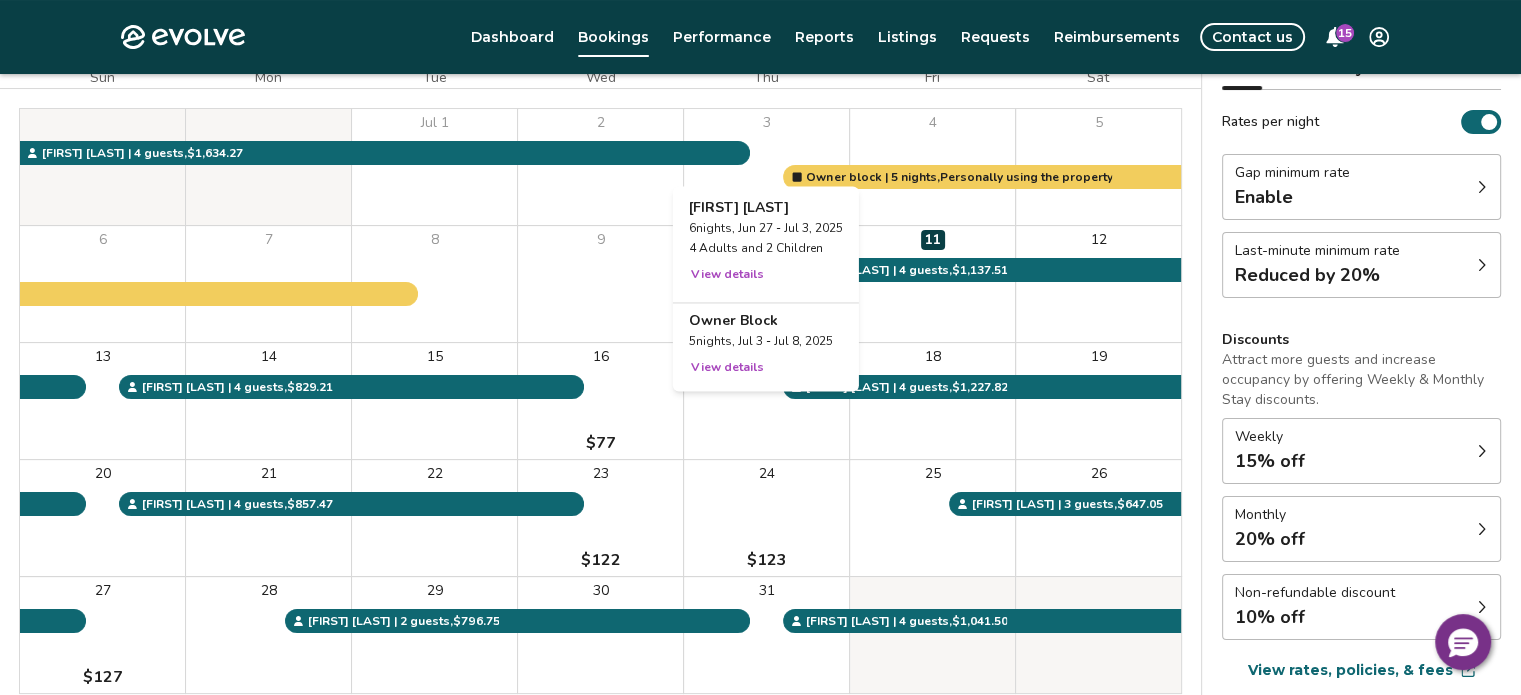 scroll, scrollTop: 200, scrollLeft: 0, axis: vertical 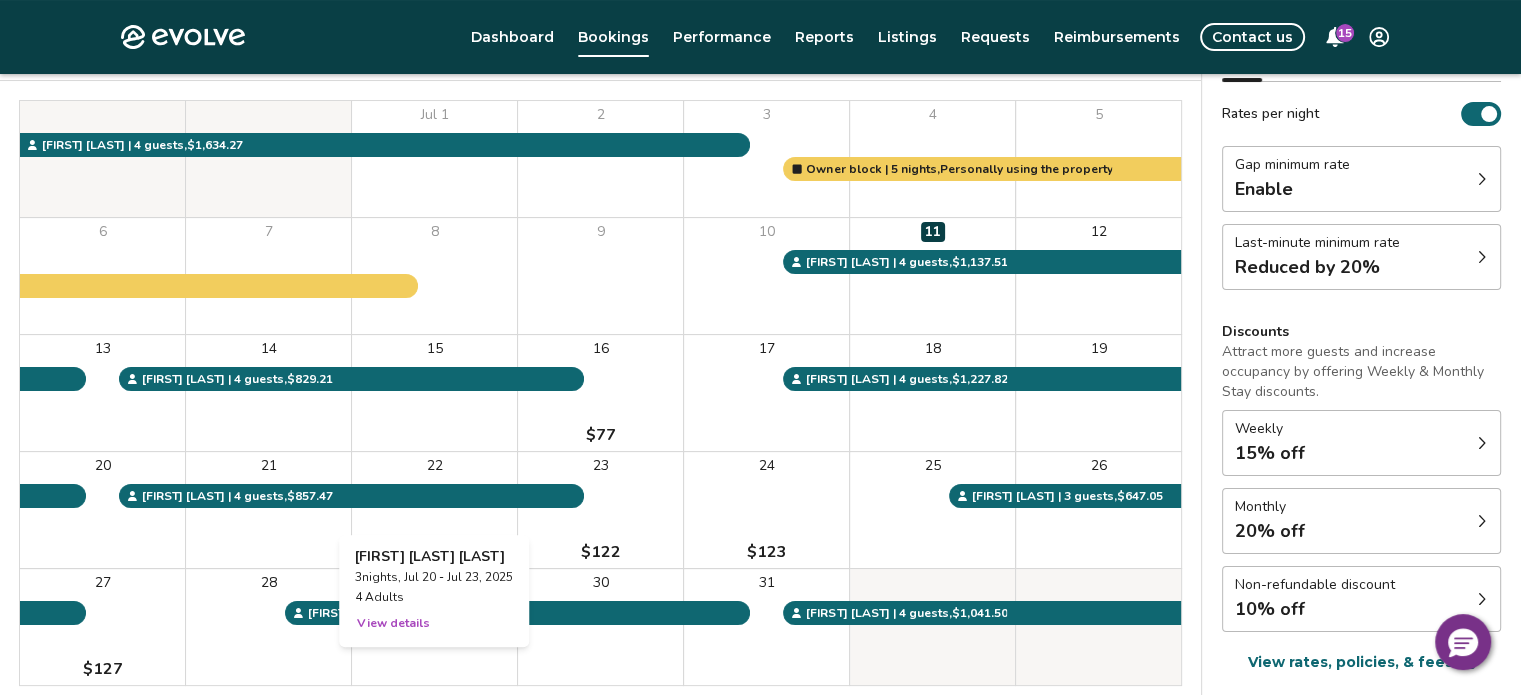 click on "22" at bounding box center (434, 510) 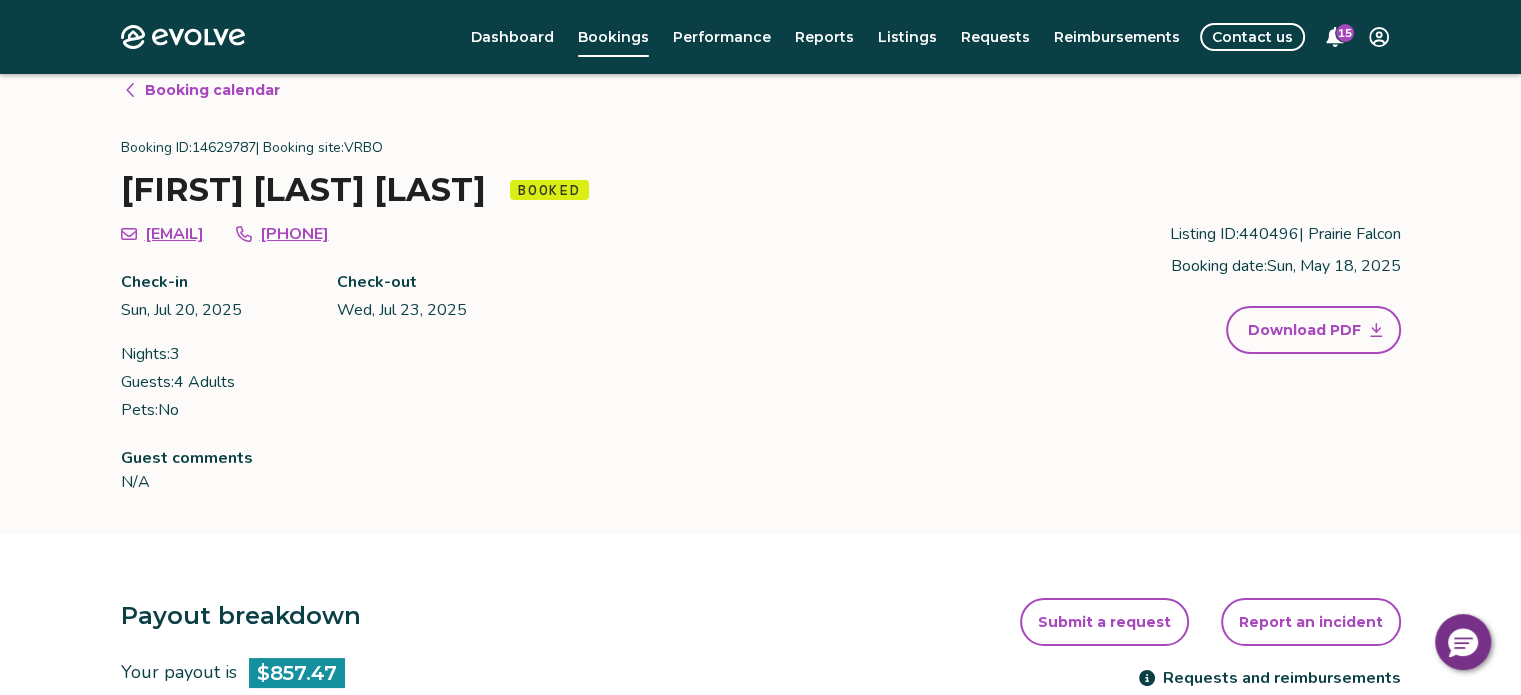 scroll, scrollTop: 0, scrollLeft: 0, axis: both 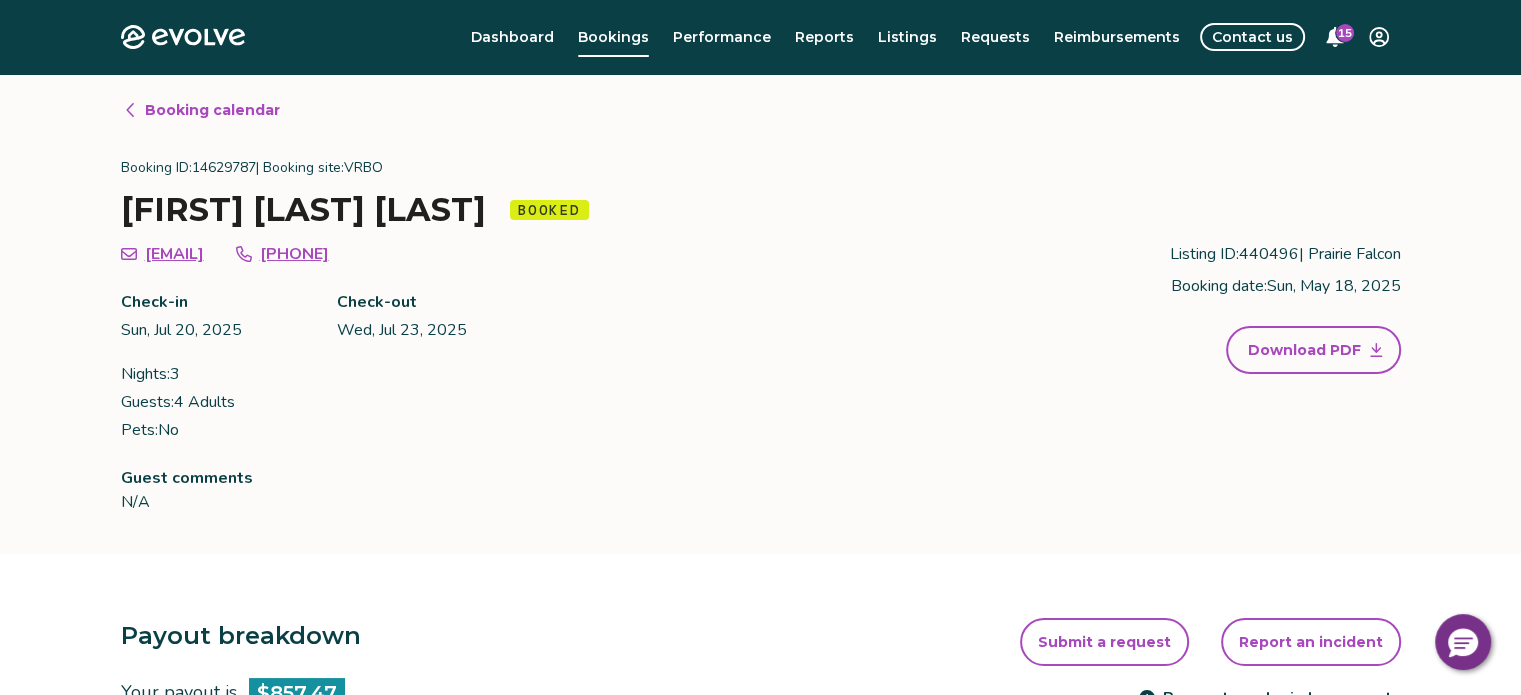drag, startPoint x: 279, startPoint y: 260, endPoint x: 139, endPoint y: 260, distance: 140 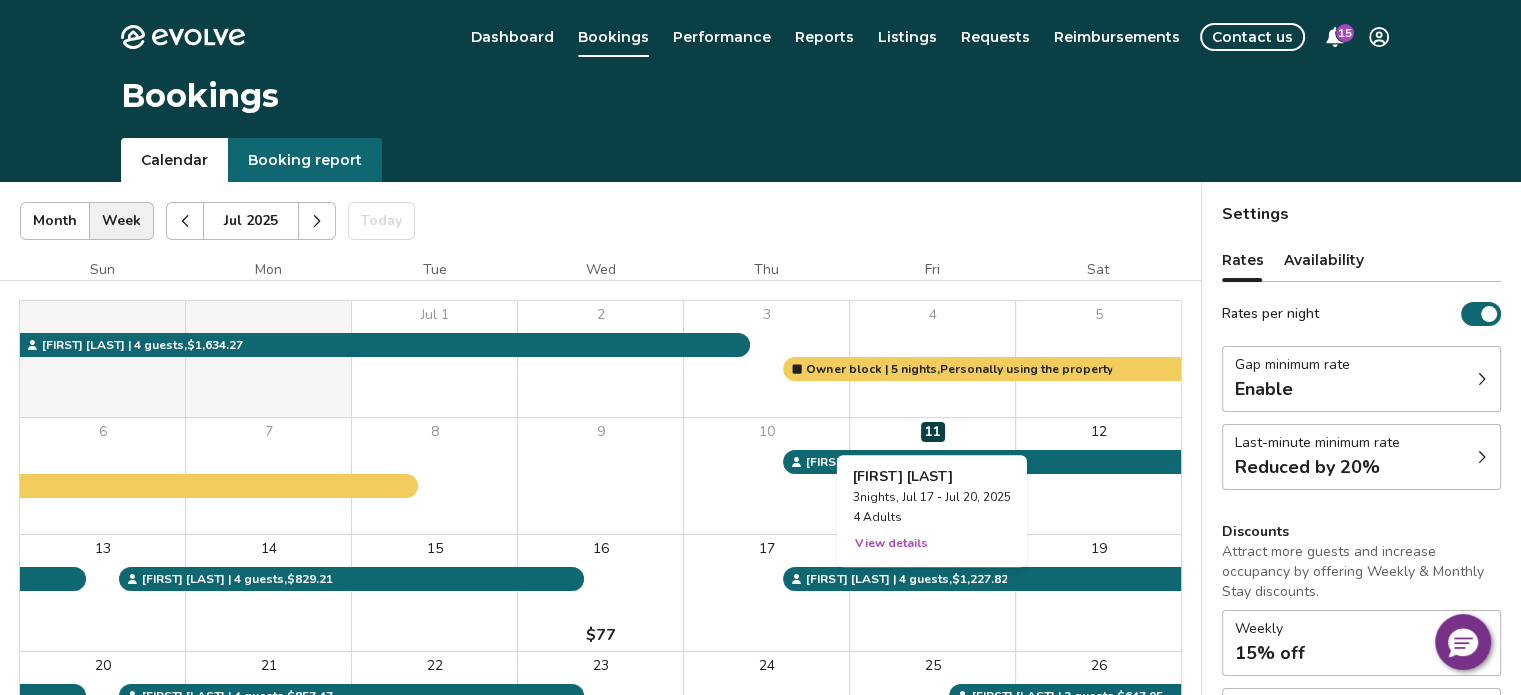 click on "18" at bounding box center [932, 593] 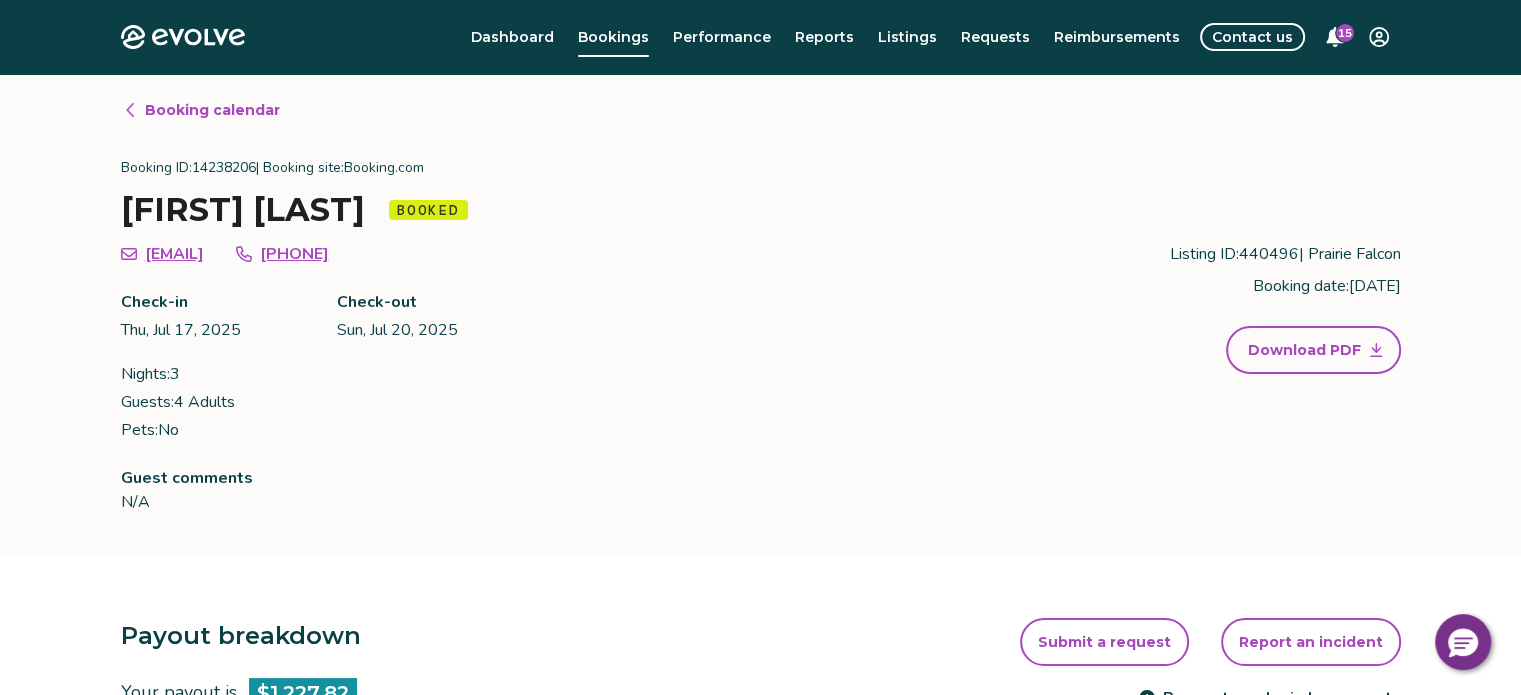 click on "Booking calendar" at bounding box center [212, 110] 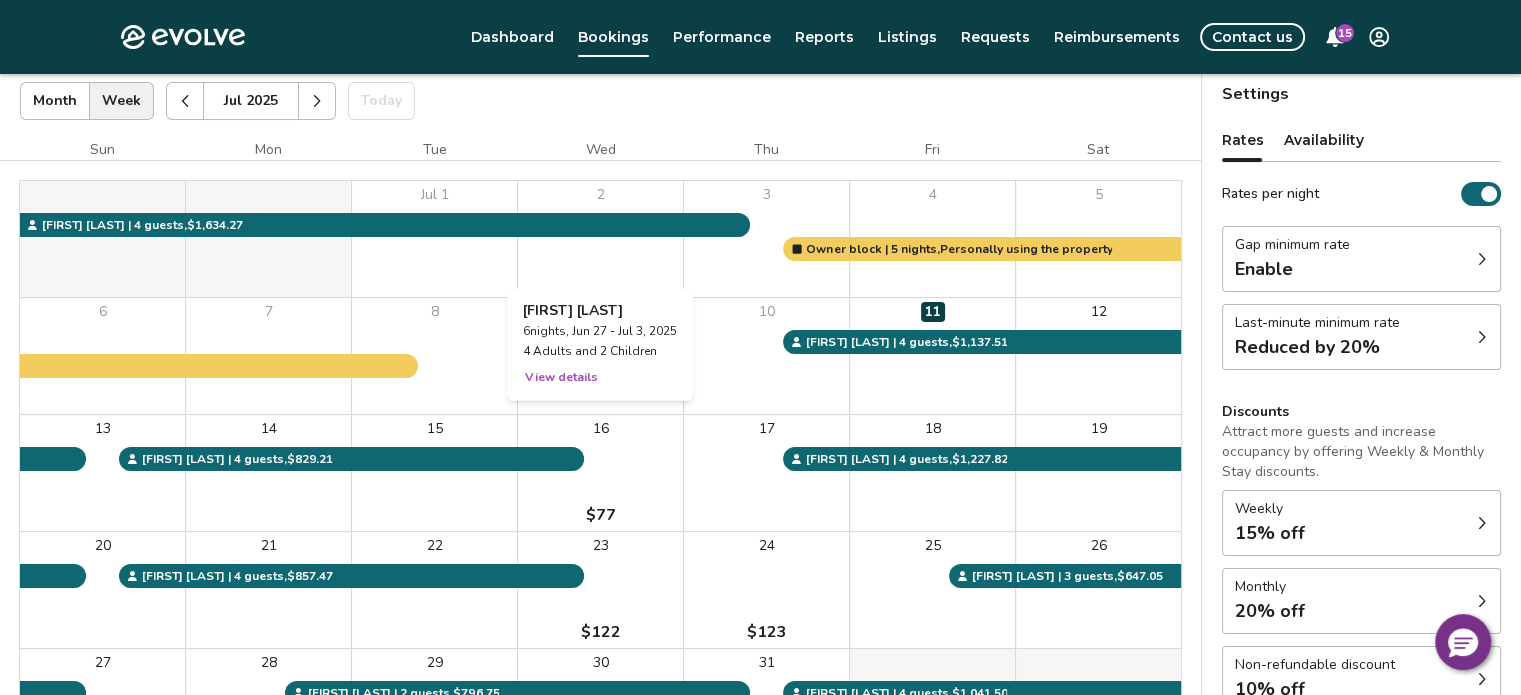 scroll, scrollTop: 200, scrollLeft: 0, axis: vertical 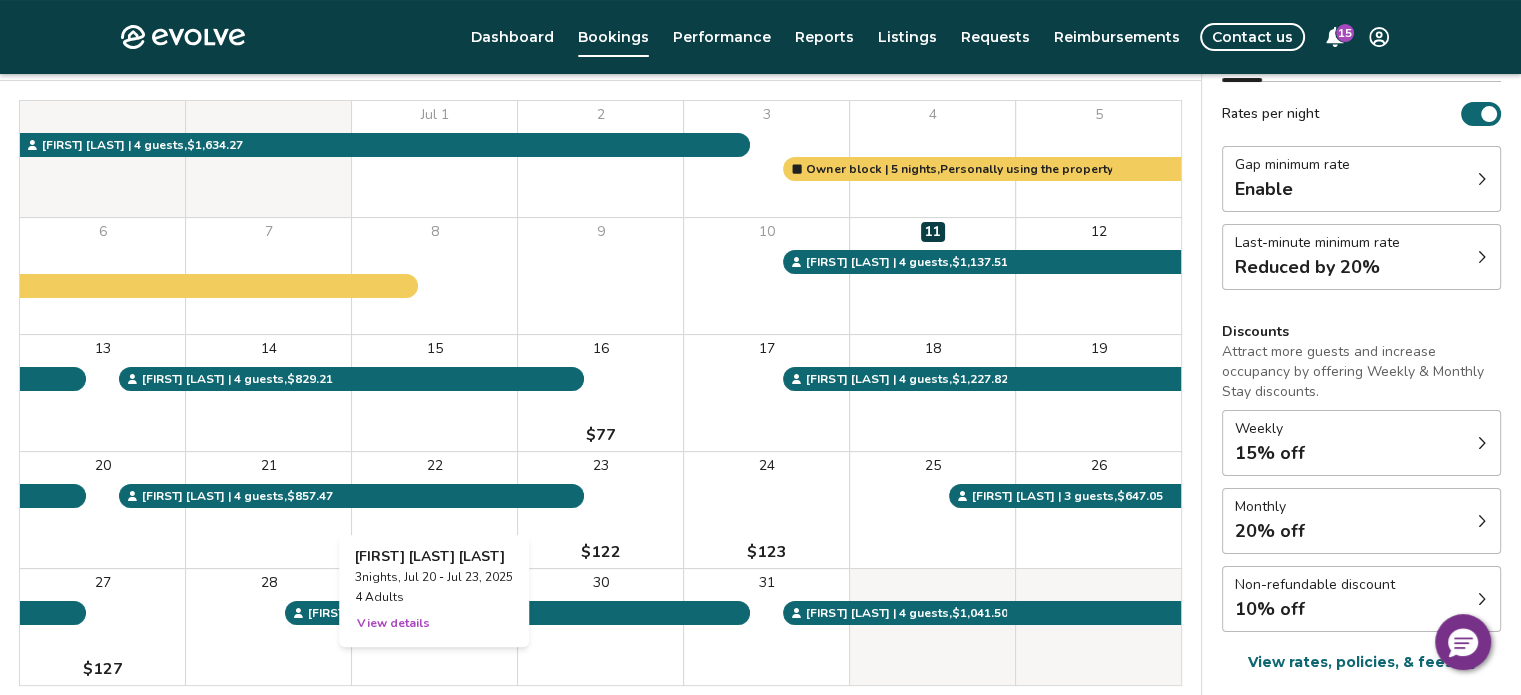 click on "22" at bounding box center [434, 510] 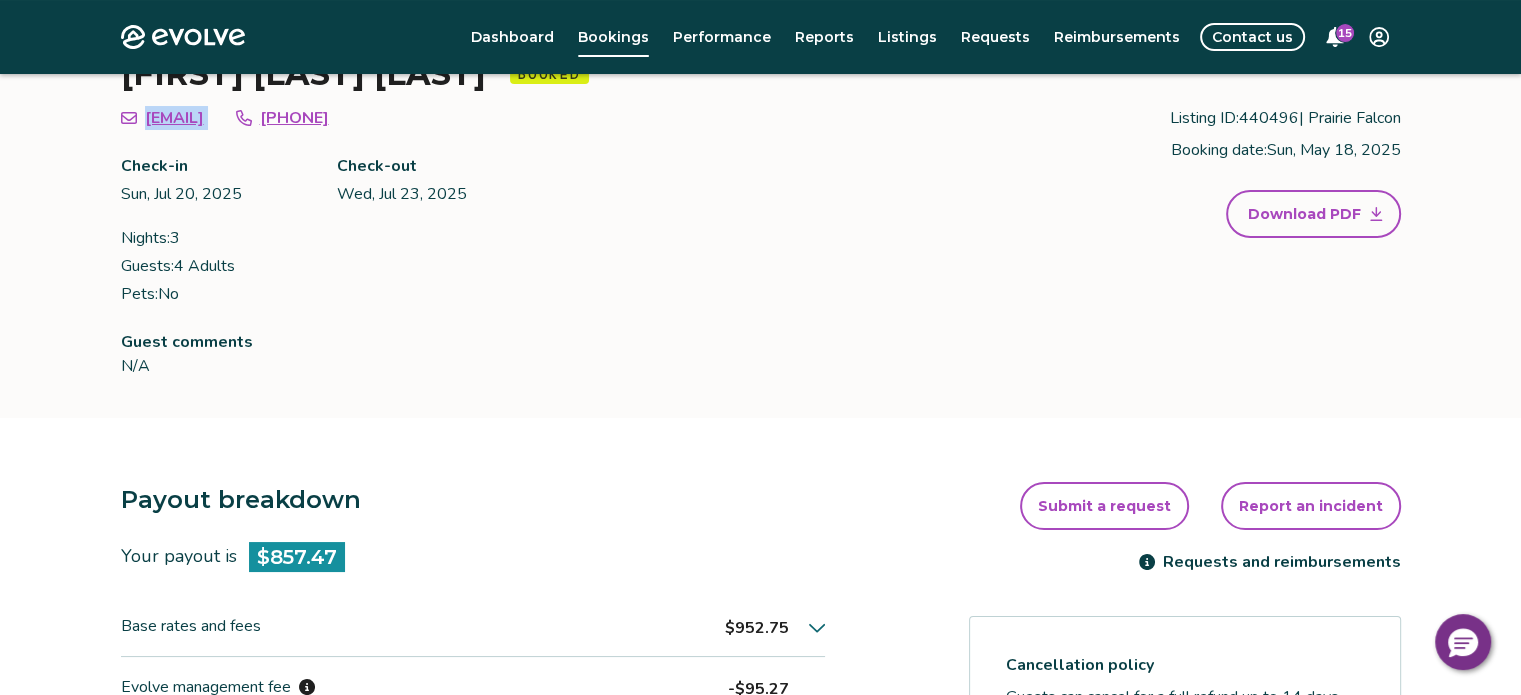 drag, startPoint x: 283, startPoint y: 122, endPoint x: 140, endPoint y: 118, distance: 143.05594 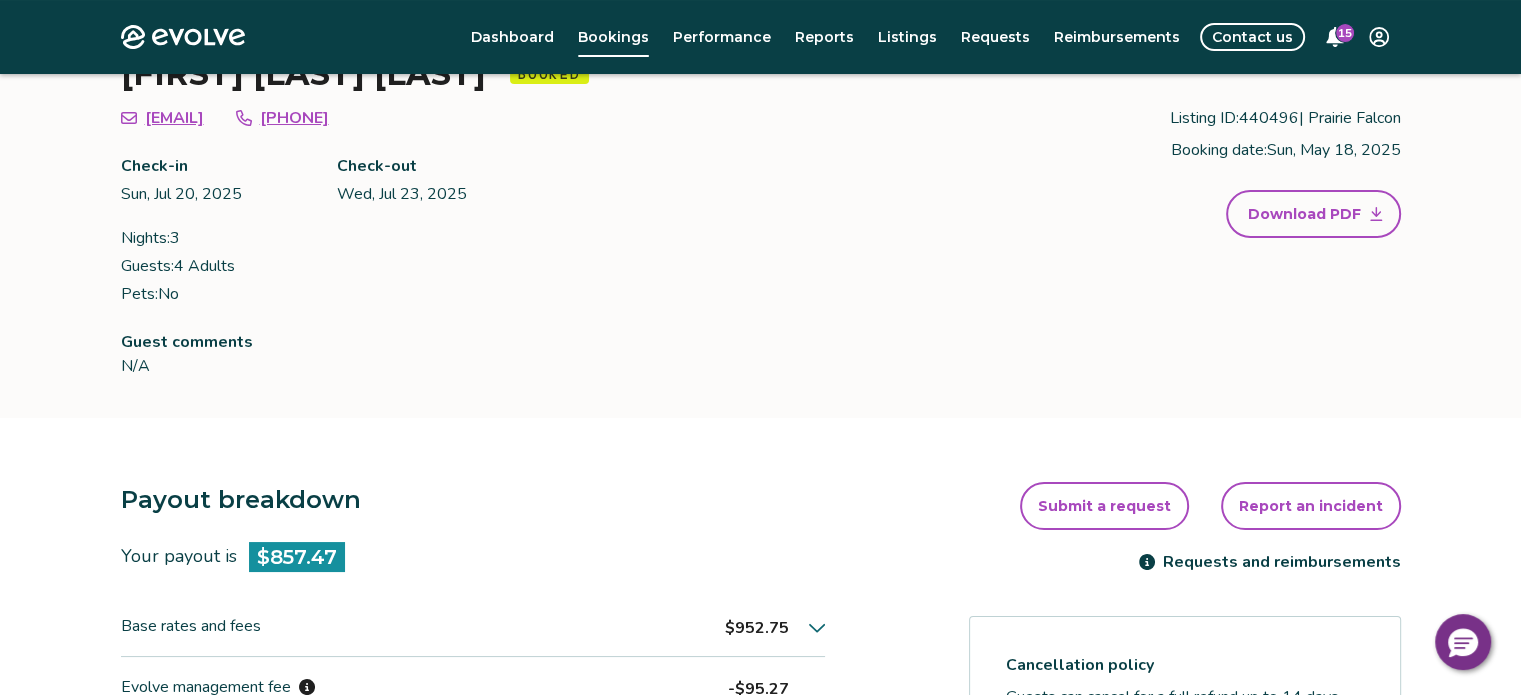 click on "[EMAIL] [PHONE] Check-in [DATE] Check-out [DATE] Nights:  3 Guests:  4 Adults Pets:  No Listing ID:  440496  |   Prairie Falcon Booking date:  [DATE] Download PDF" at bounding box center [761, 206] 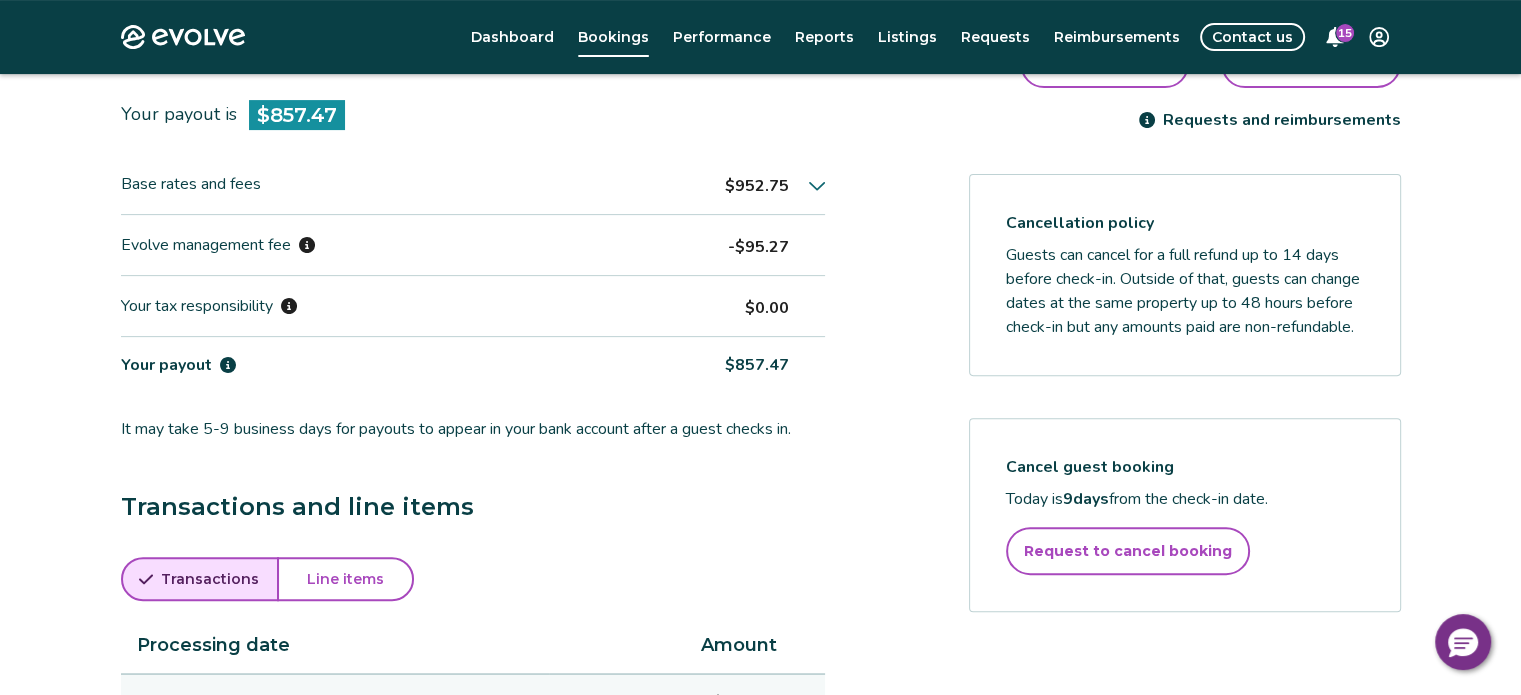 scroll, scrollTop: 636, scrollLeft: 0, axis: vertical 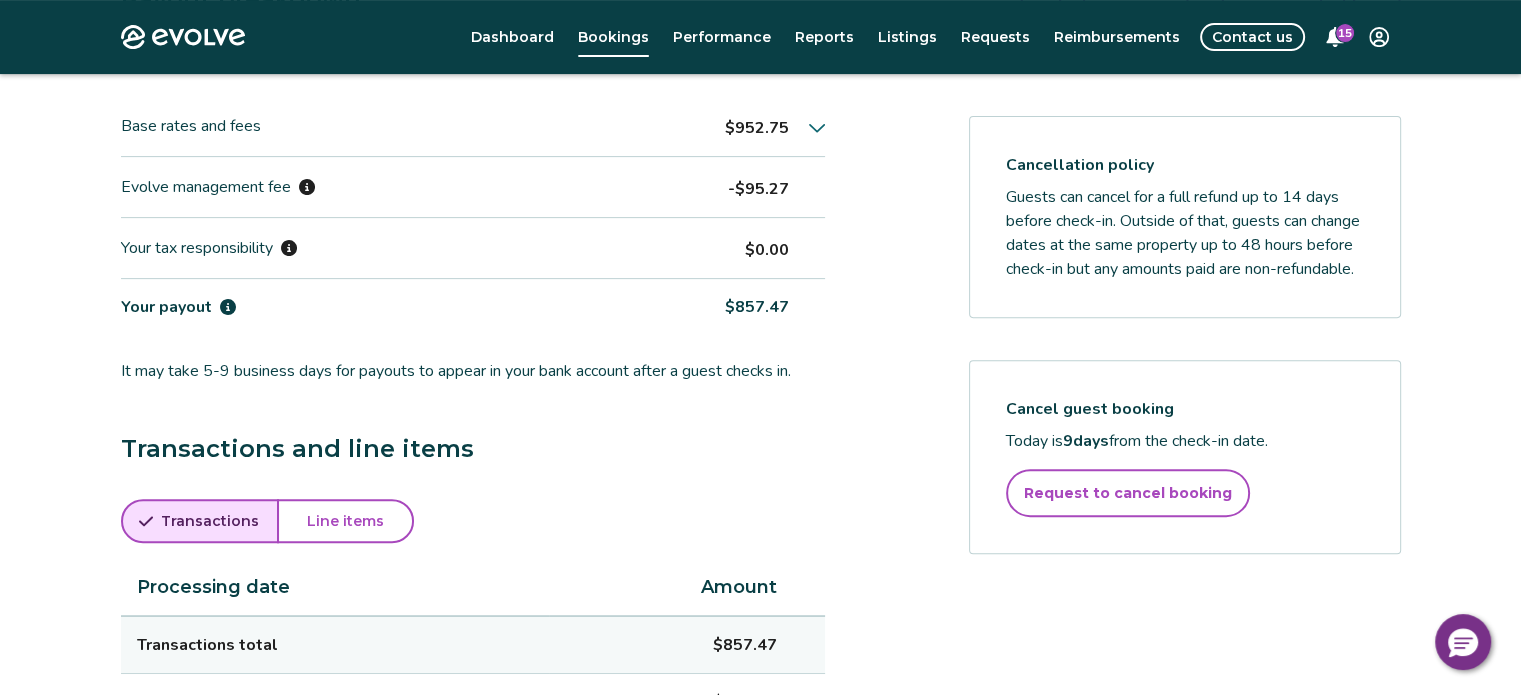 click on "Line items" at bounding box center (345, 521) 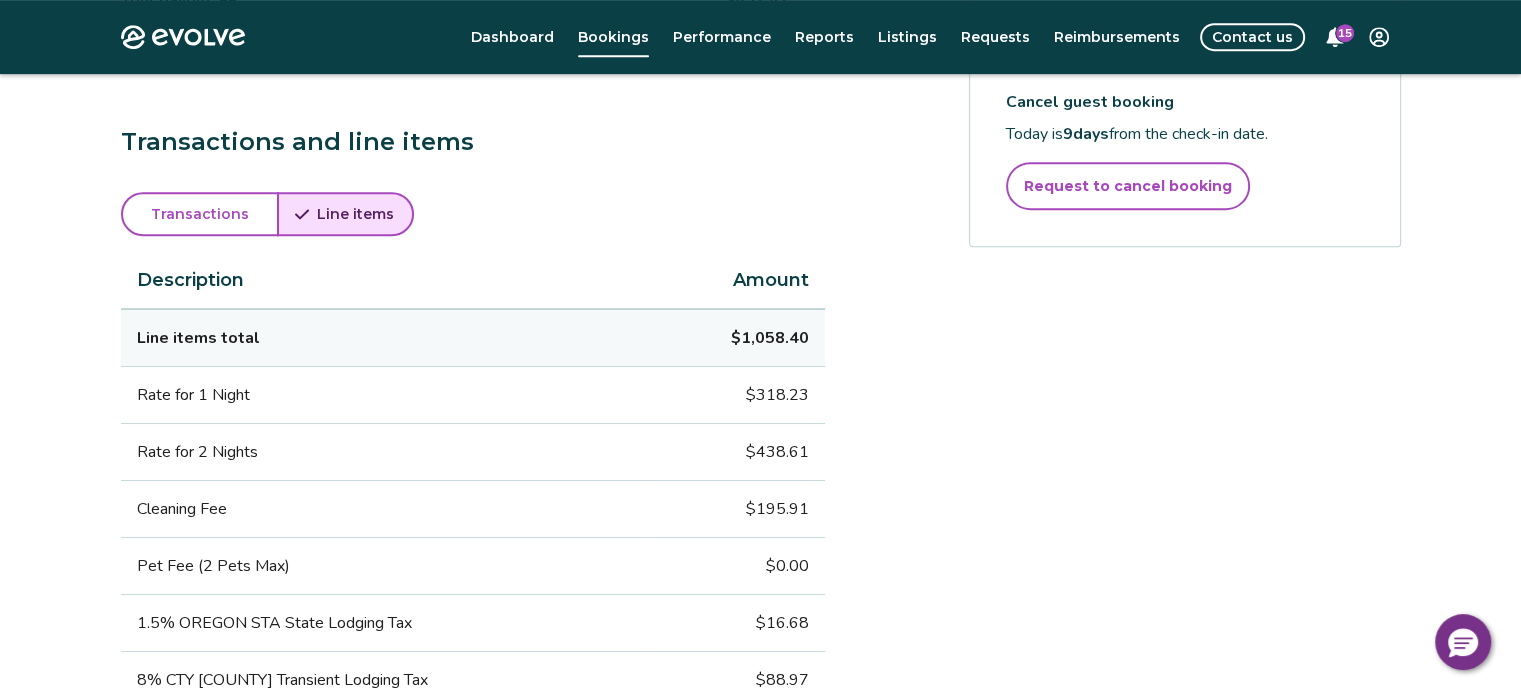 scroll, scrollTop: 936, scrollLeft: 0, axis: vertical 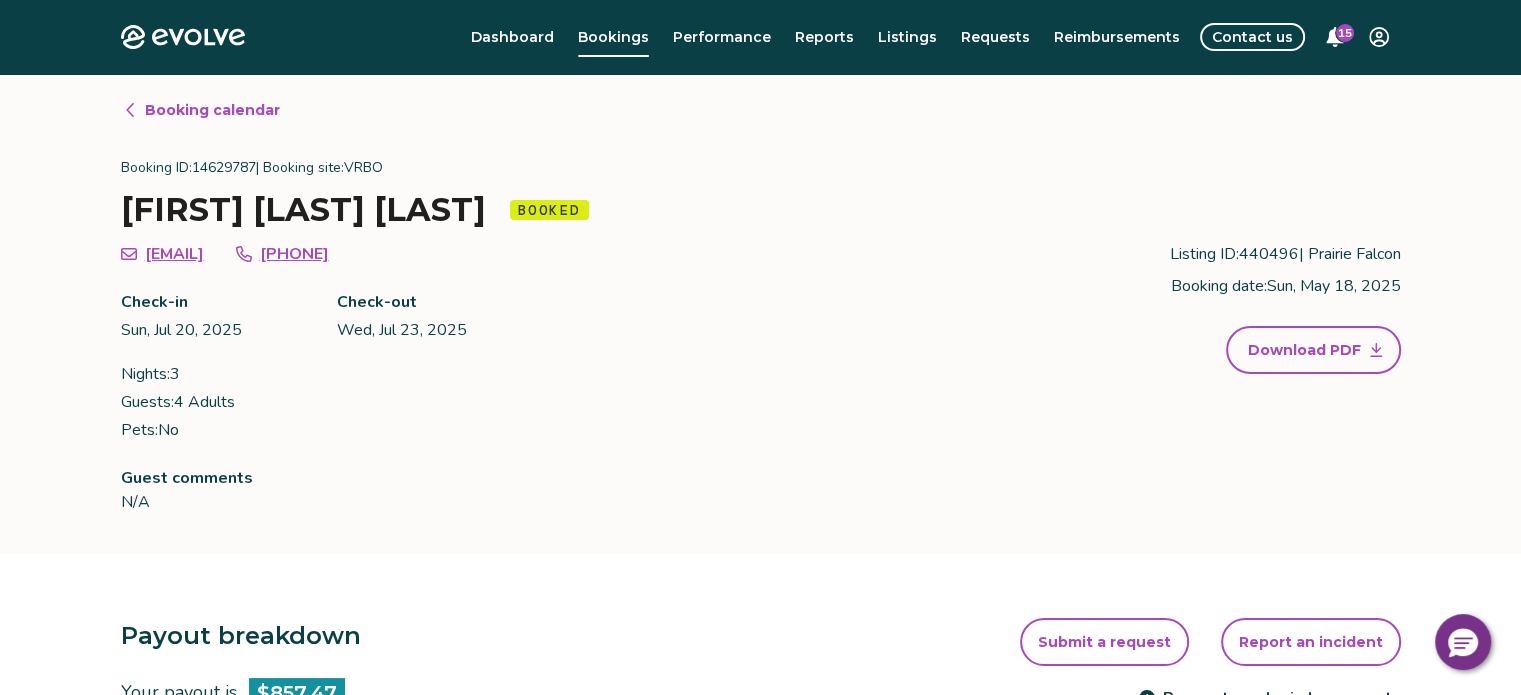 click on "Booking calendar" at bounding box center (212, 110) 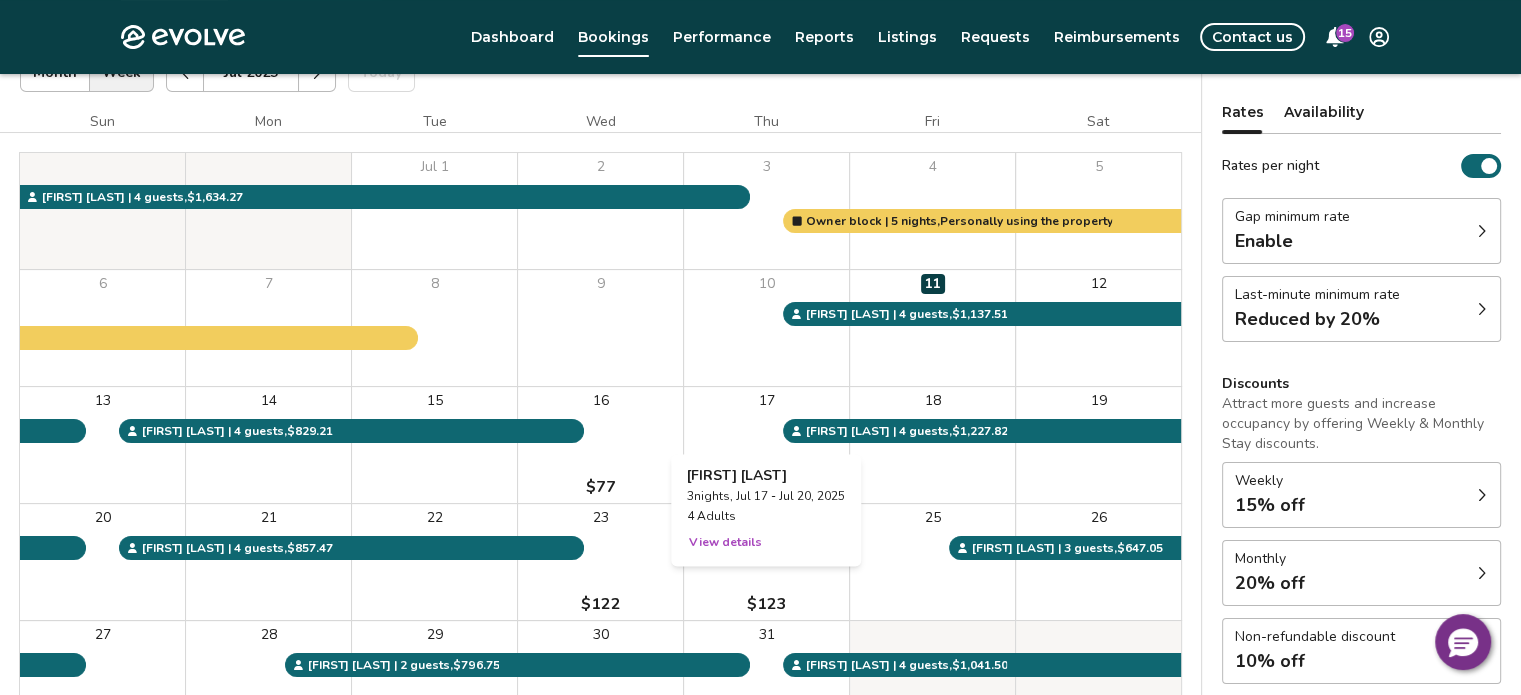 scroll, scrollTop: 200, scrollLeft: 0, axis: vertical 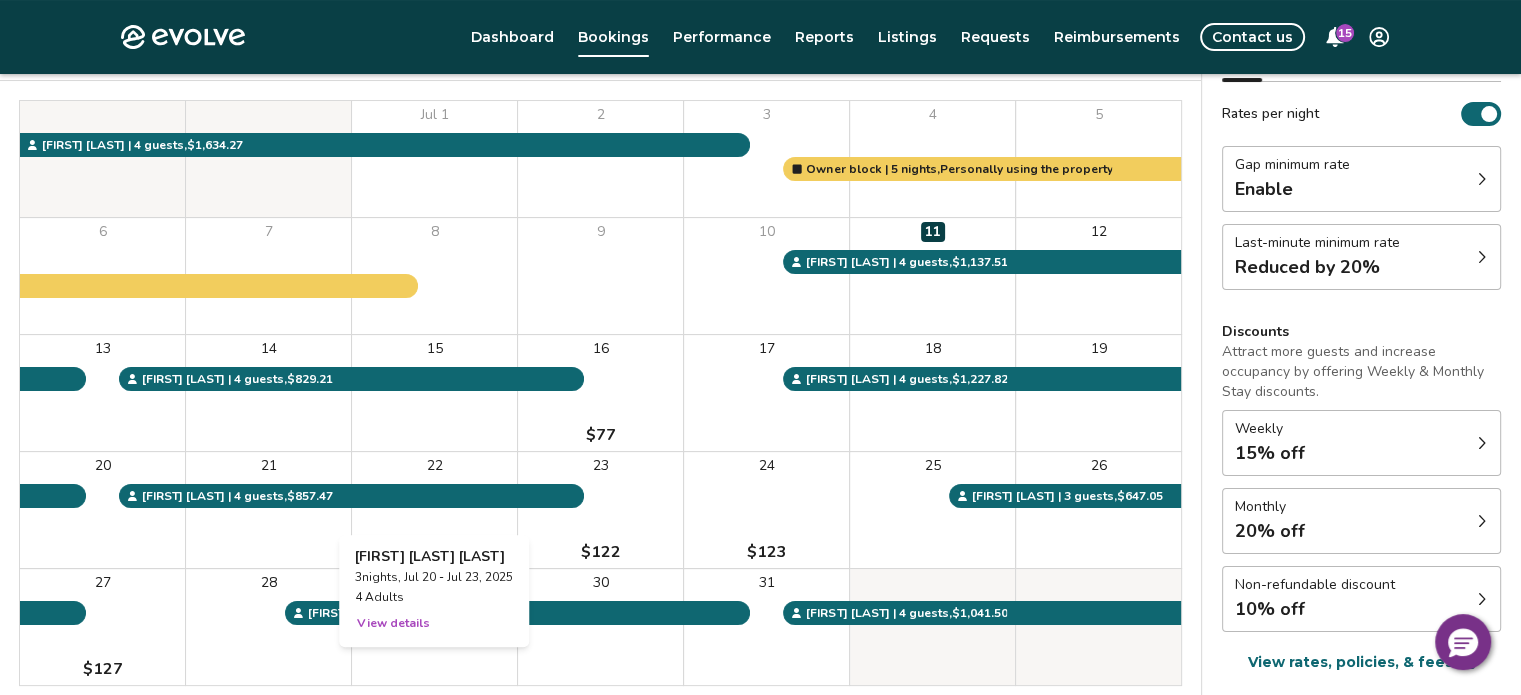 click on "22" at bounding box center (434, 510) 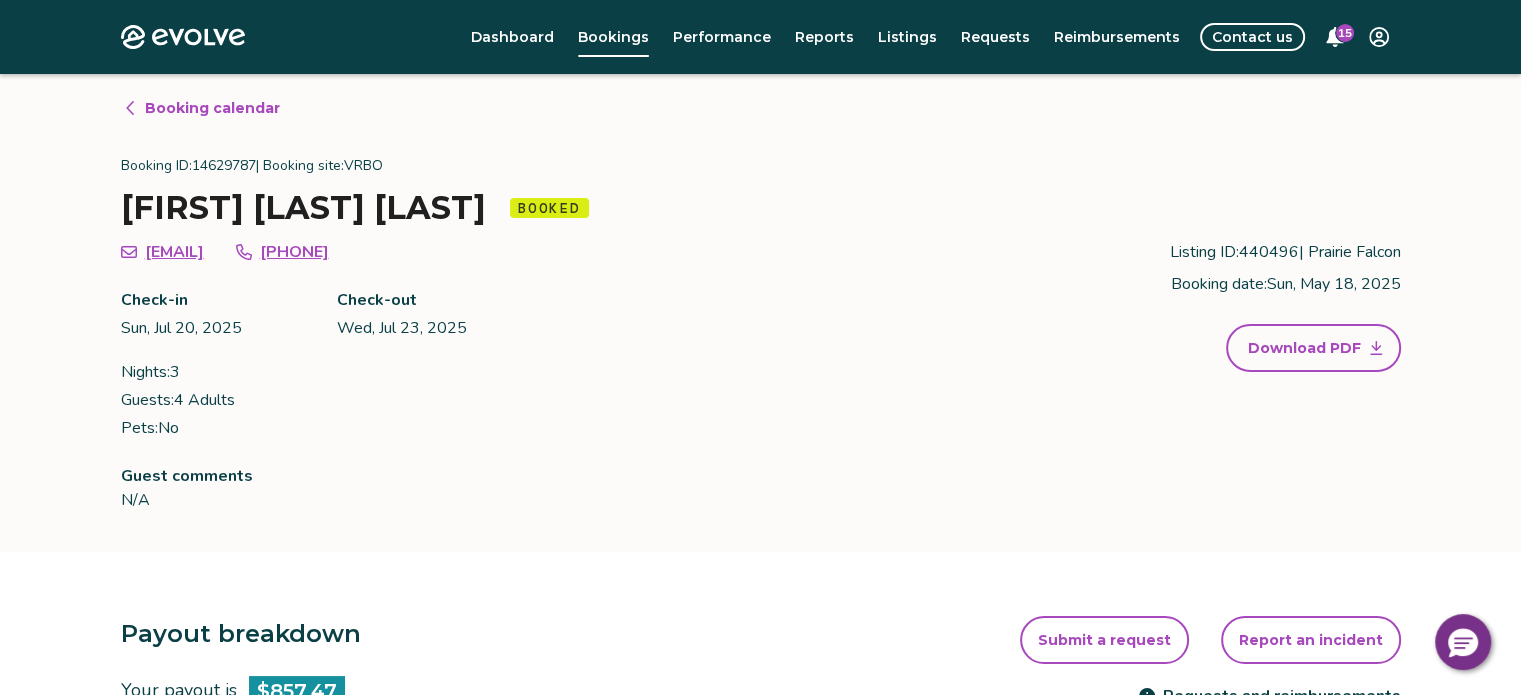 scroll, scrollTop: 0, scrollLeft: 0, axis: both 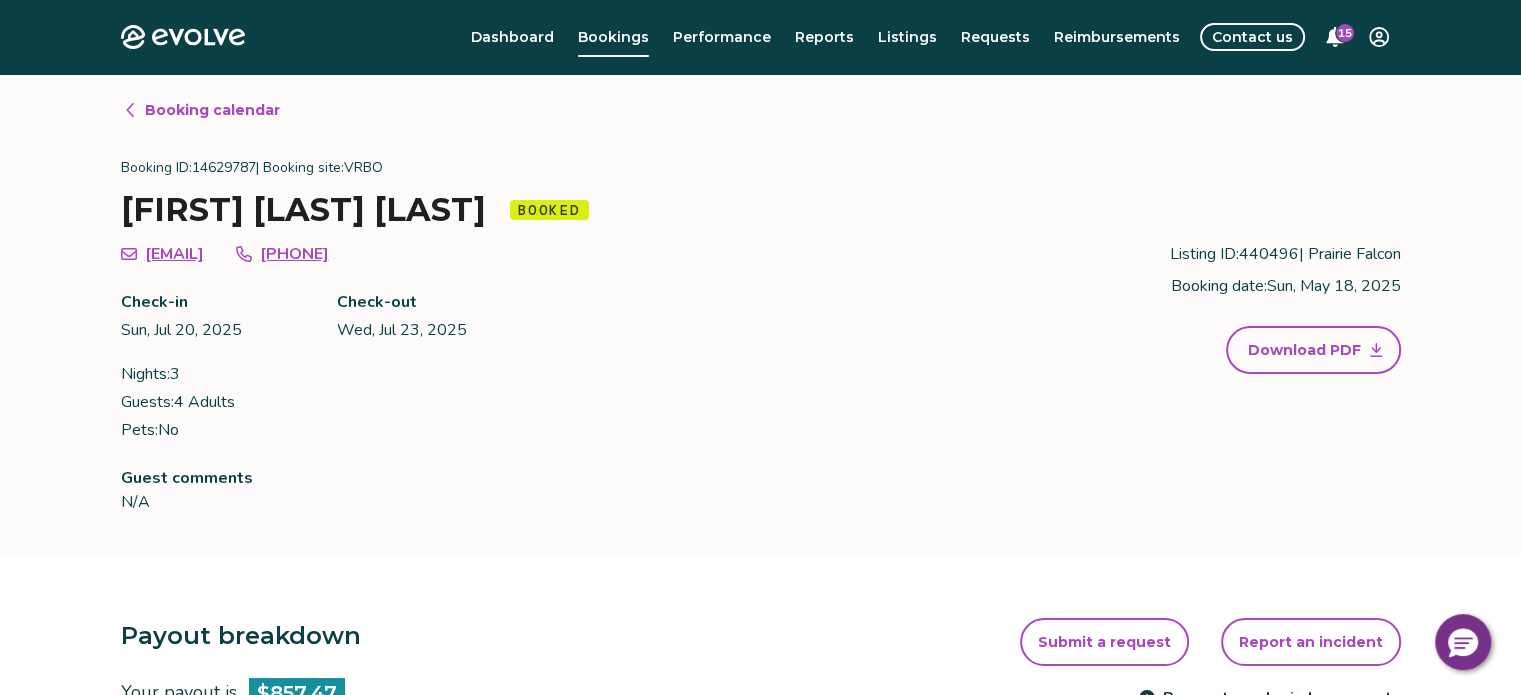 click 